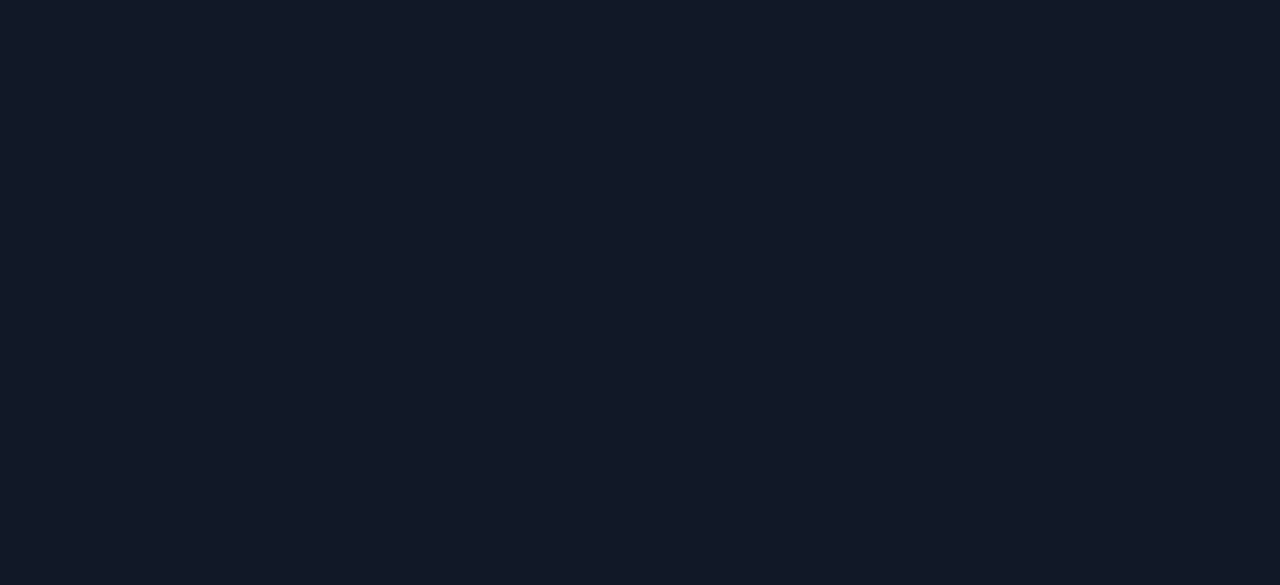 scroll, scrollTop: 0, scrollLeft: 0, axis: both 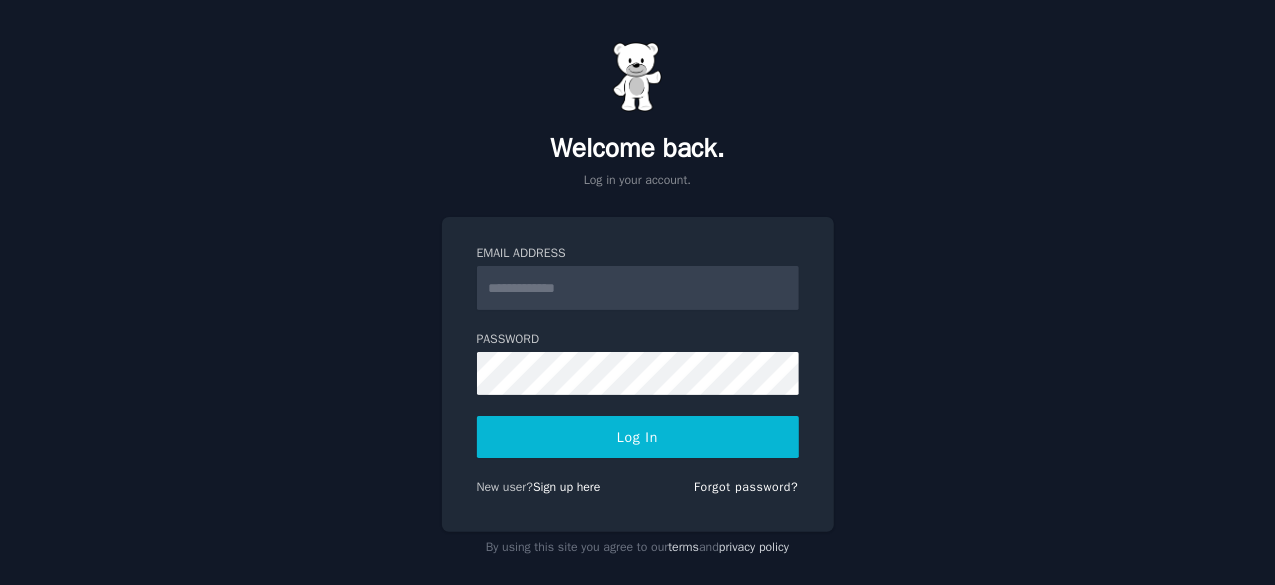 click on "Email Address" at bounding box center (638, 254) 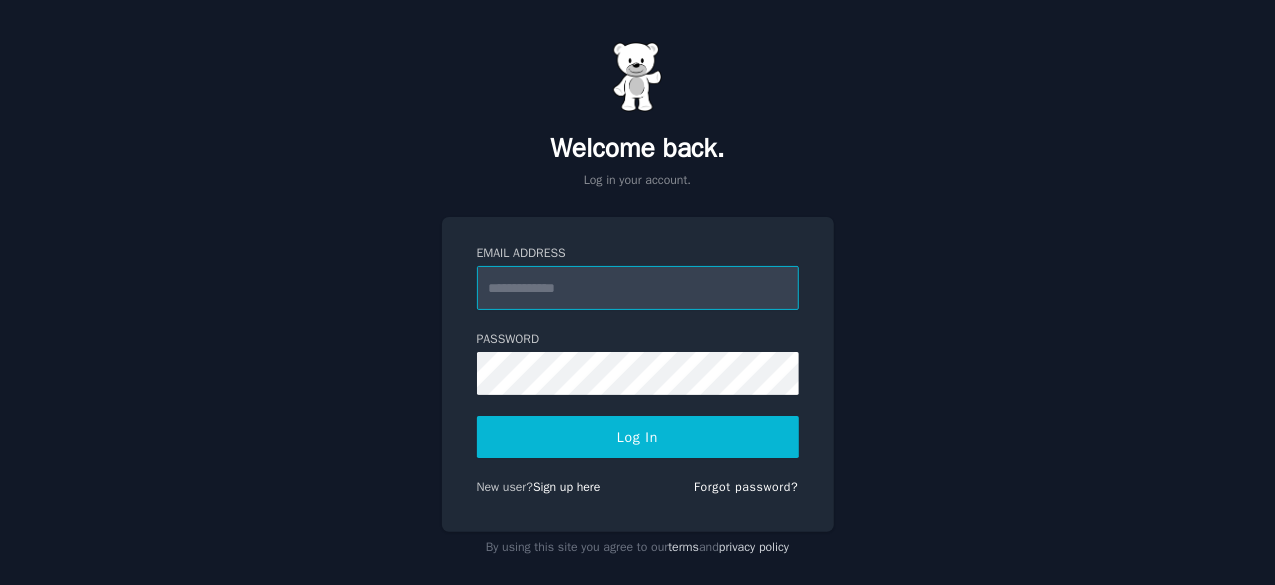 click on "Email Address" at bounding box center (638, 288) 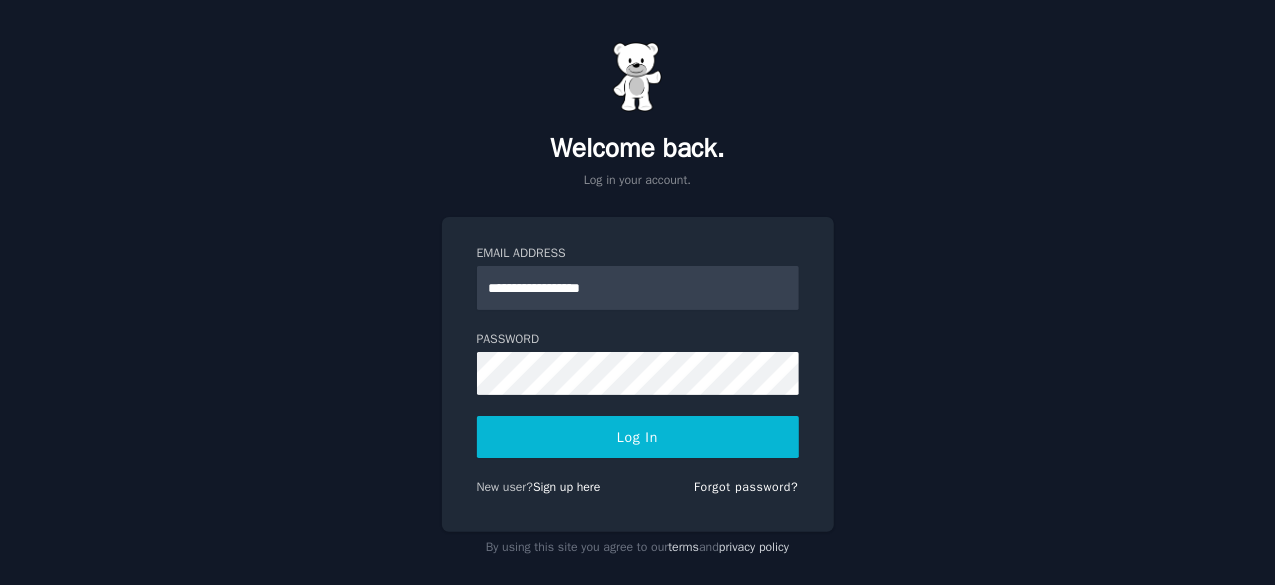 click on "Log In" at bounding box center [638, 437] 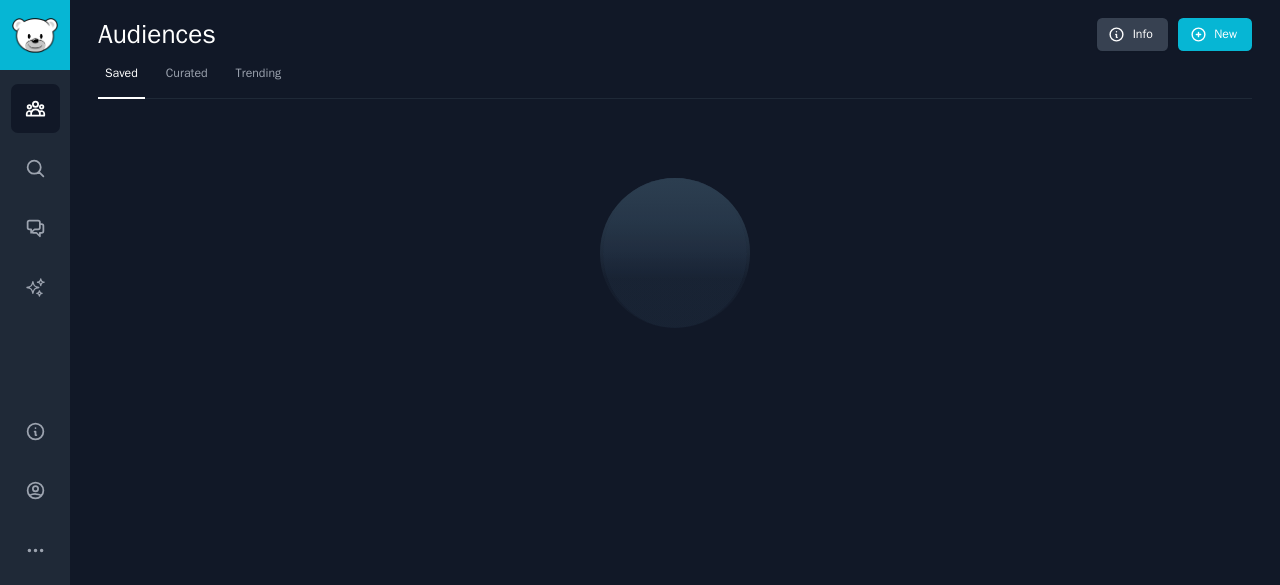 scroll, scrollTop: 0, scrollLeft: 0, axis: both 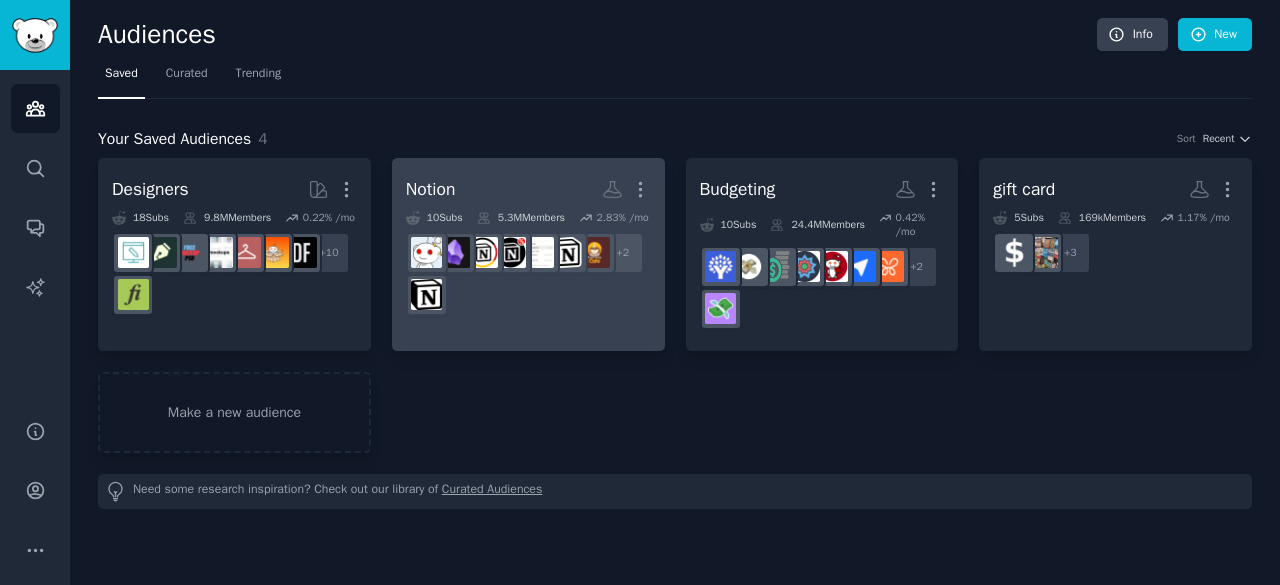 click on "+ 2" at bounding box center (528, 274) 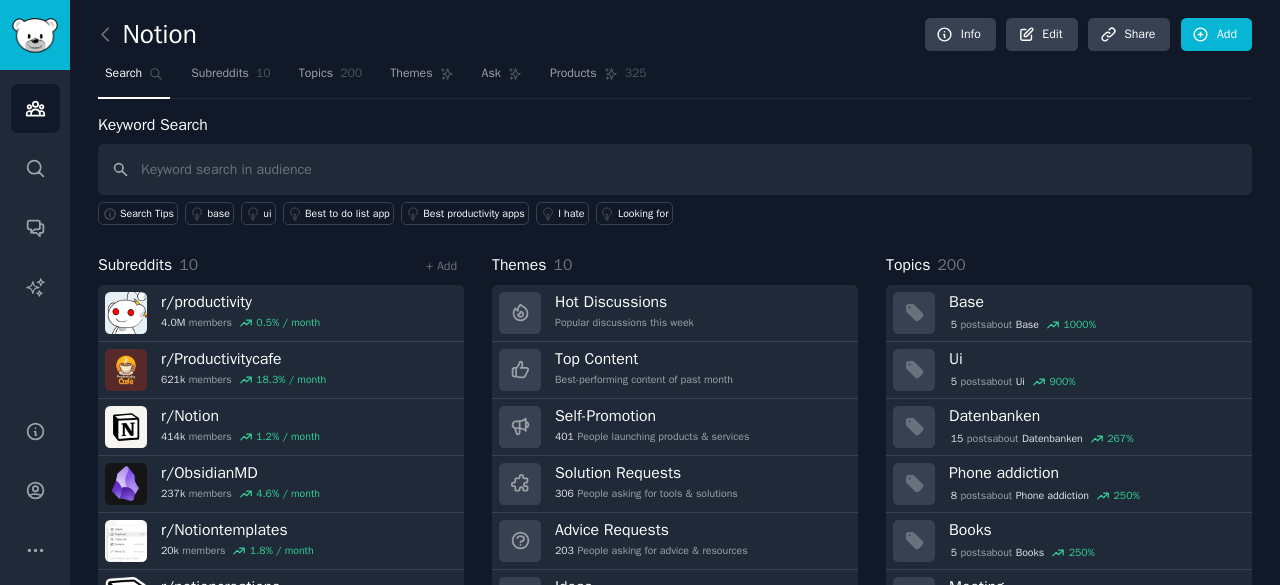 scroll, scrollTop: 100, scrollLeft: 0, axis: vertical 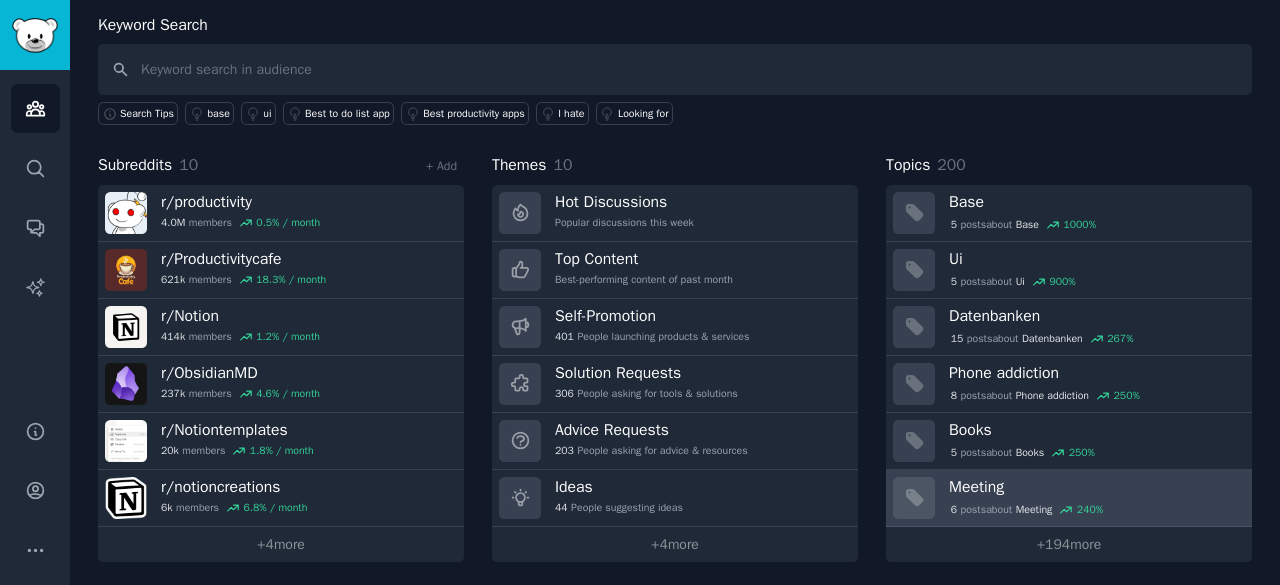 click on "6  post s  about  Meeting 240 %" at bounding box center [1093, 508] 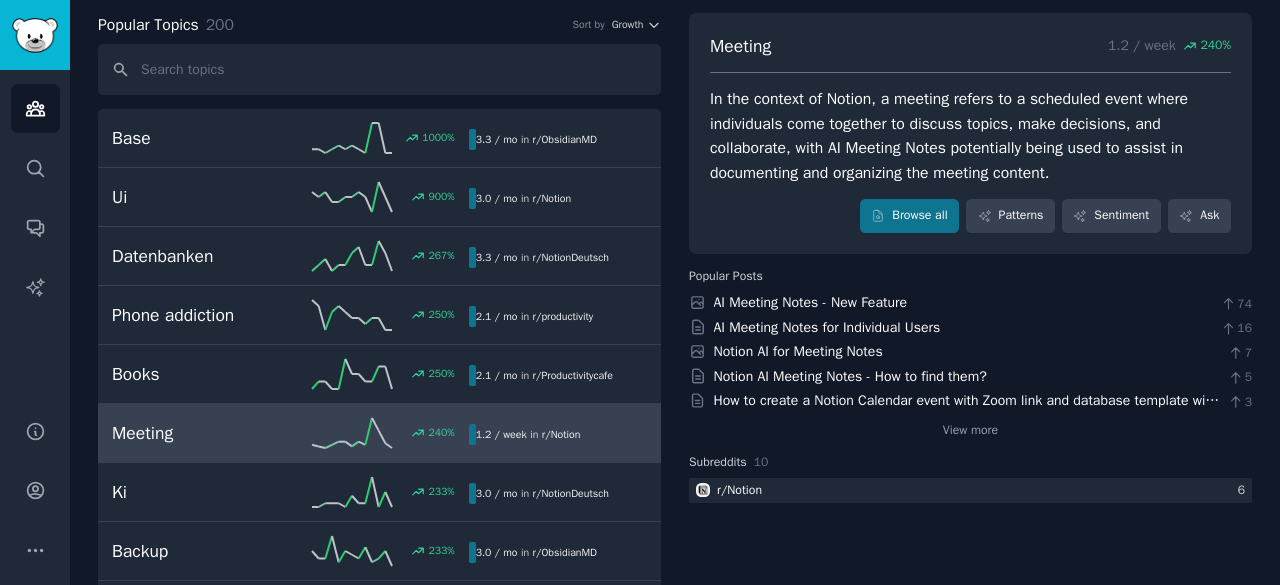 scroll, scrollTop: 90, scrollLeft: 0, axis: vertical 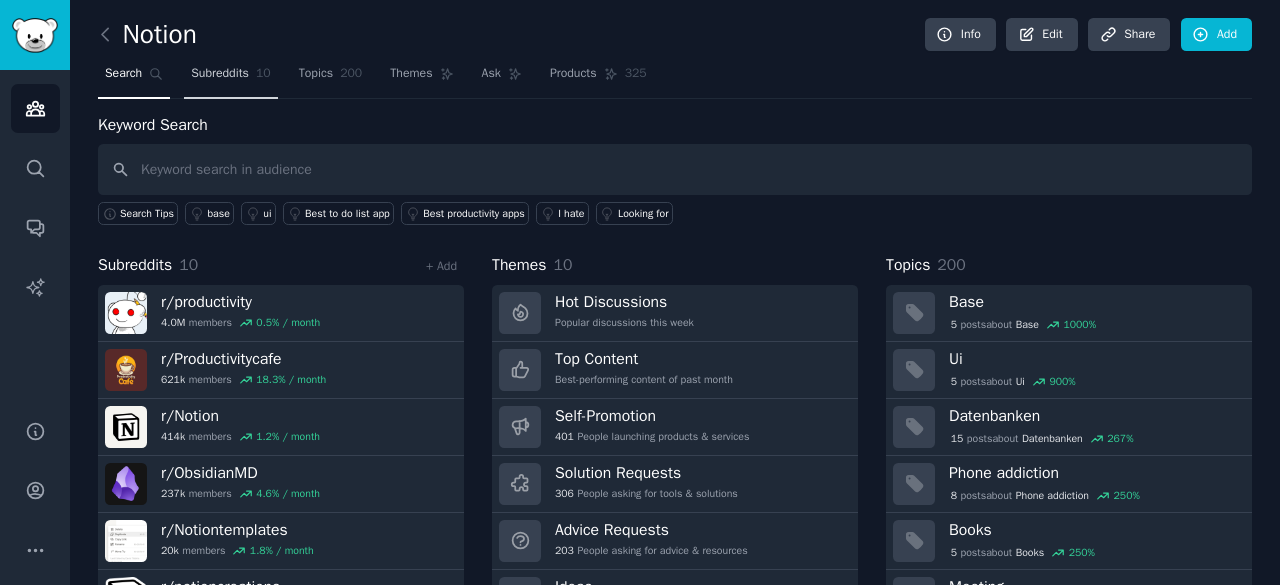 click on "Subreddits 10" at bounding box center [230, 78] 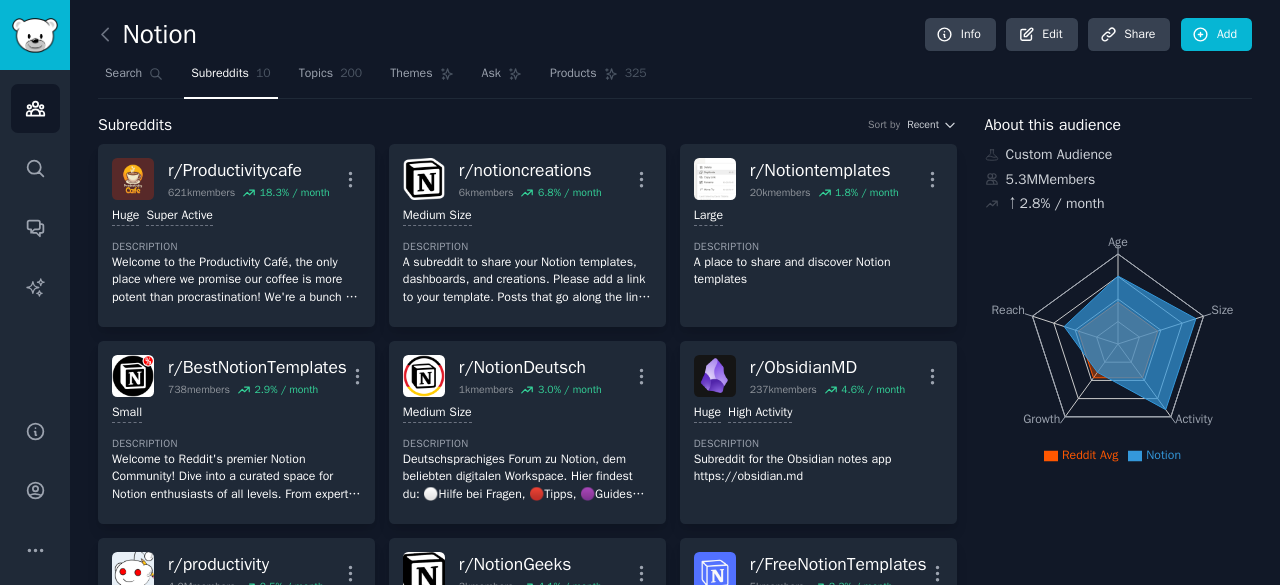 click on "Search Subreddits 10 Topics 200 Themes Ask Products 325" at bounding box center (675, 78) 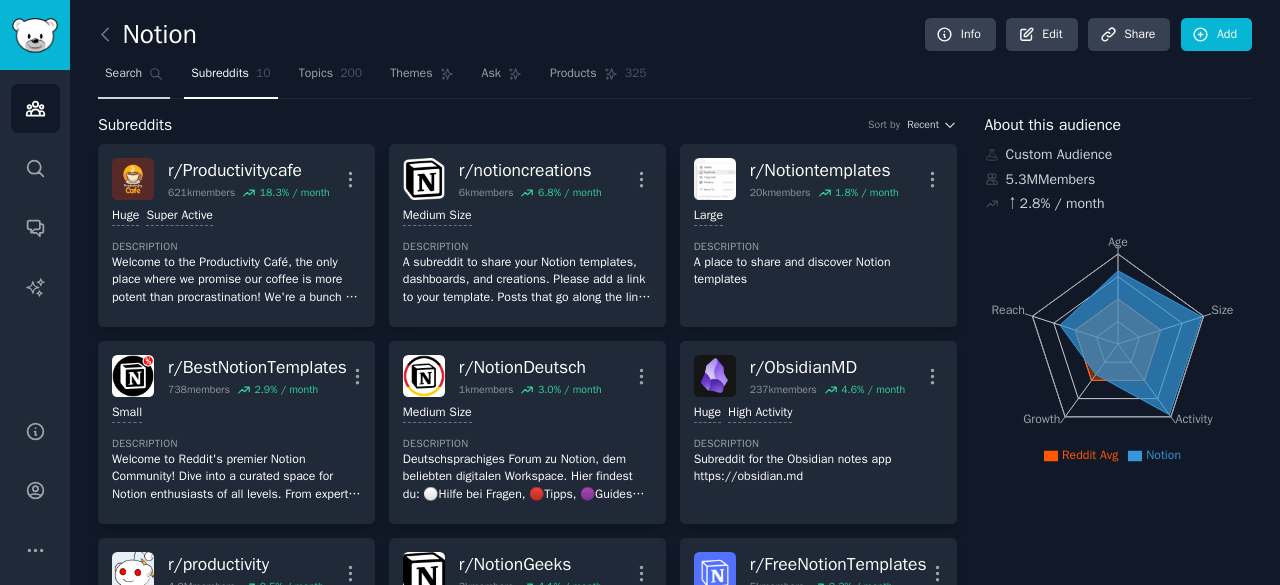 click on "Search" at bounding box center [123, 74] 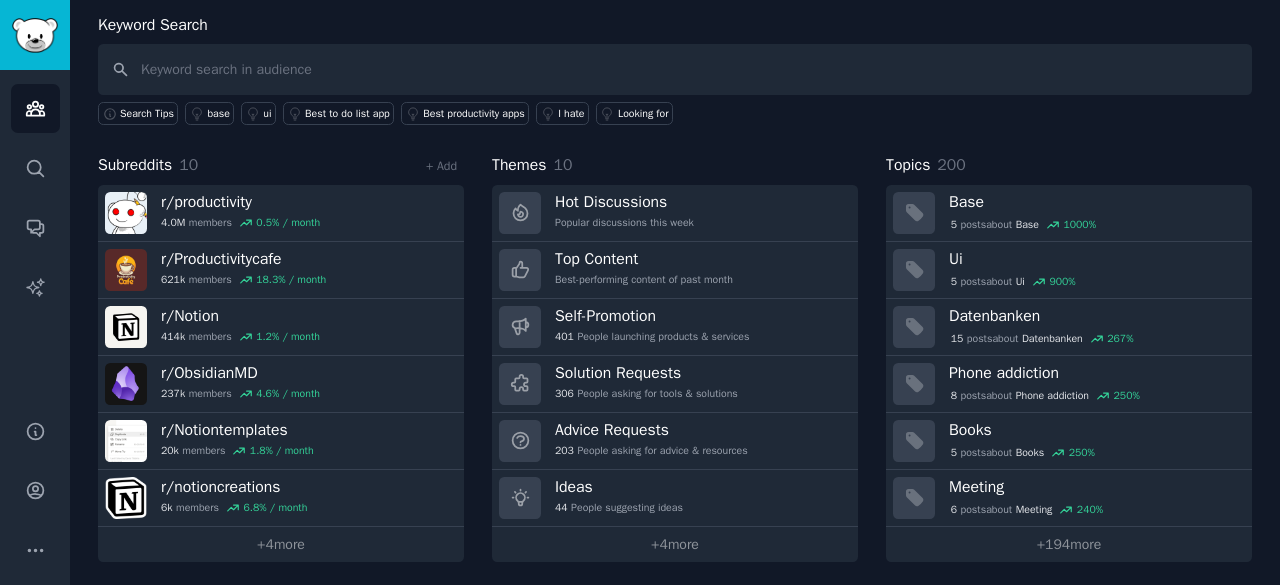 scroll, scrollTop: 0, scrollLeft: 0, axis: both 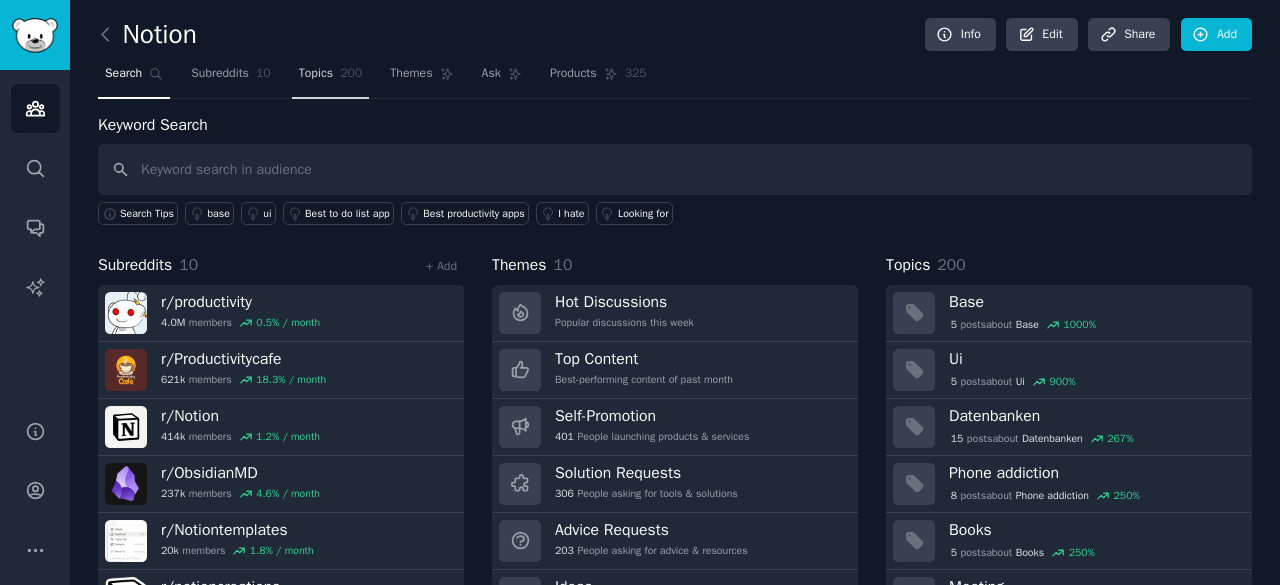 click on "Topics 200" at bounding box center [331, 78] 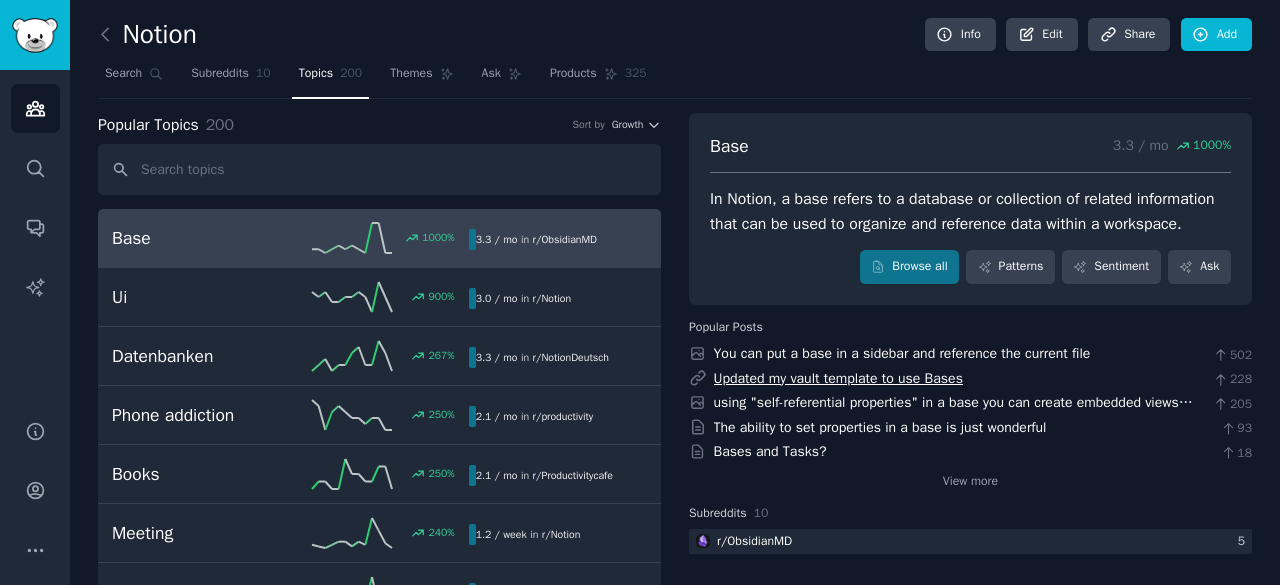 click on "Updated my vault template to use Bases" at bounding box center (838, 378) 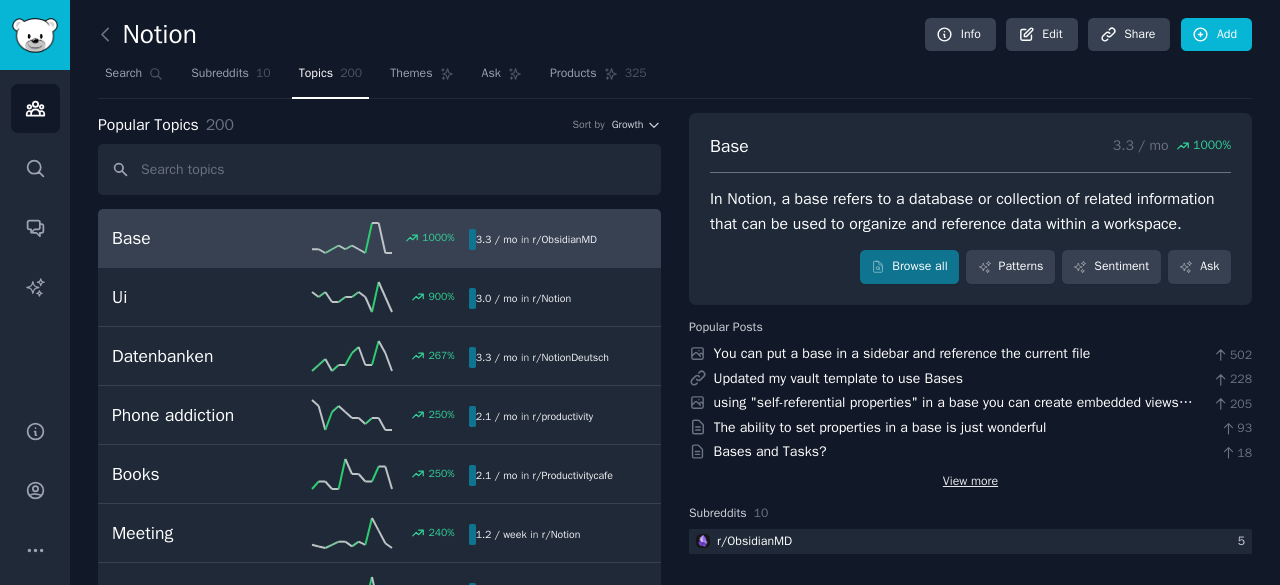 click on "View more" at bounding box center [970, 482] 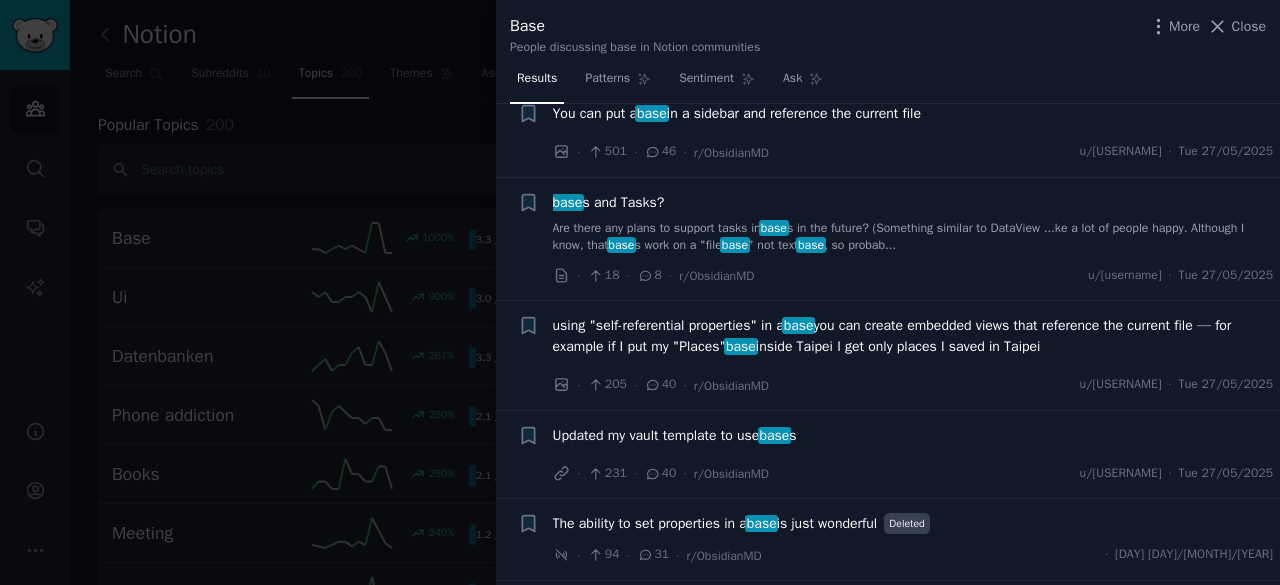 scroll, scrollTop: 3226, scrollLeft: 0, axis: vertical 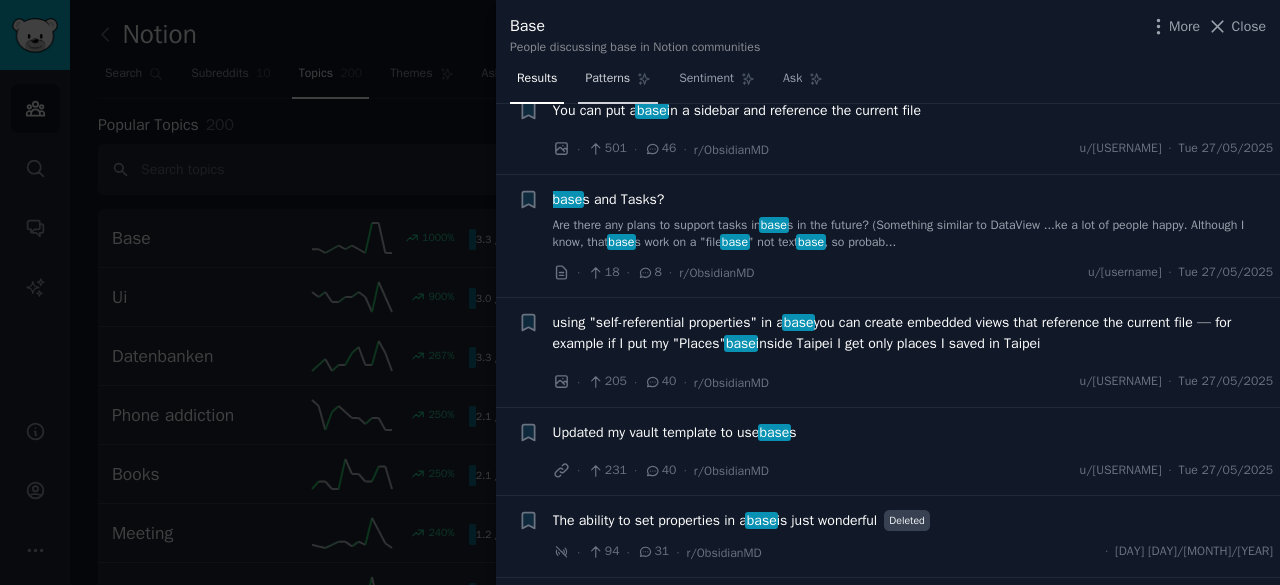 click on "Patterns" at bounding box center [607, 79] 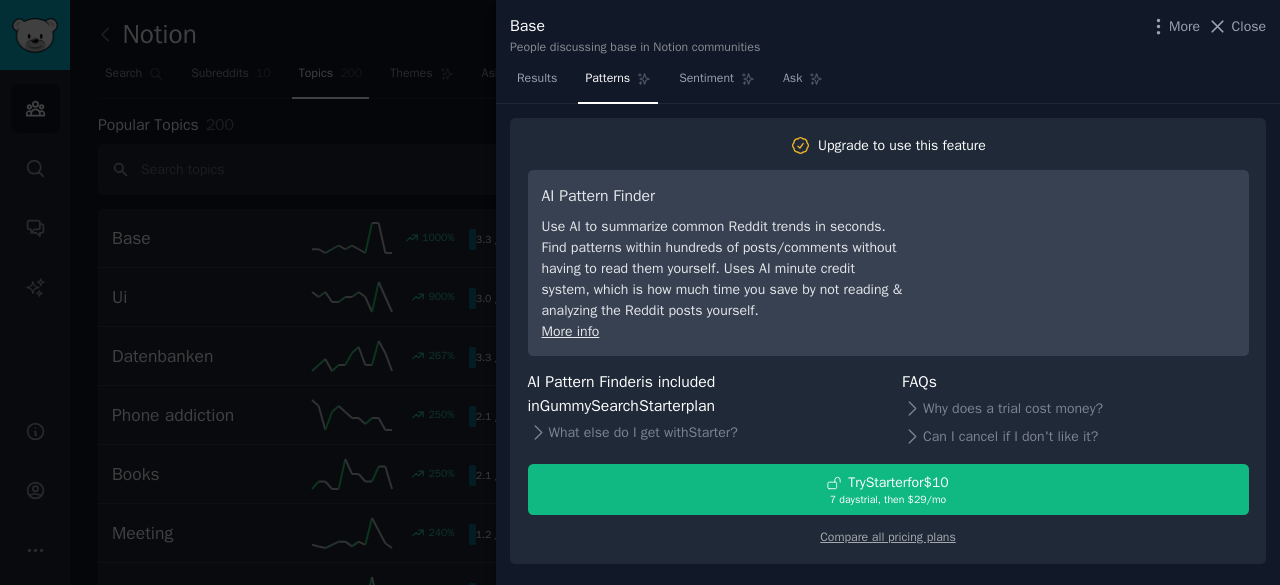 scroll, scrollTop: 0, scrollLeft: 0, axis: both 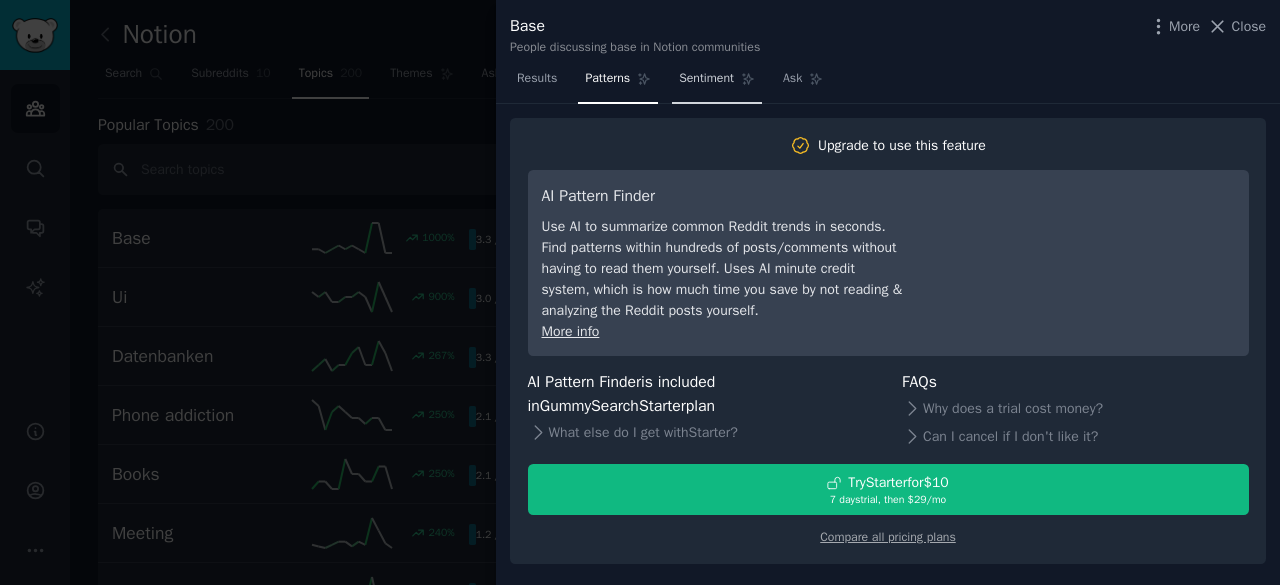 click on "Sentiment" at bounding box center [706, 79] 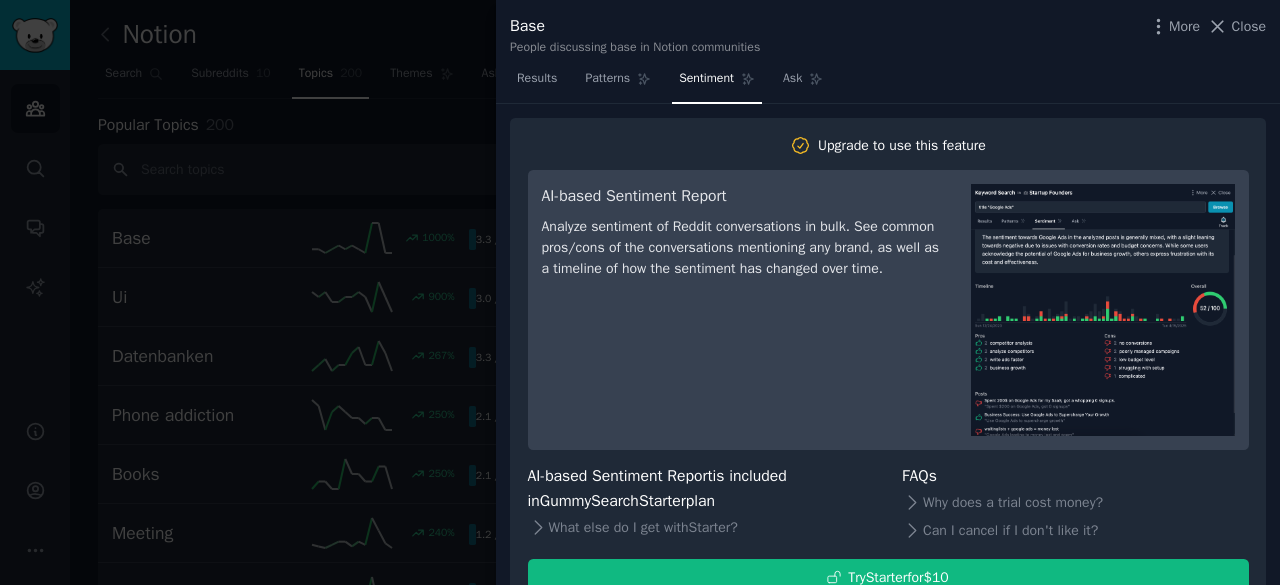 scroll, scrollTop: 86, scrollLeft: 0, axis: vertical 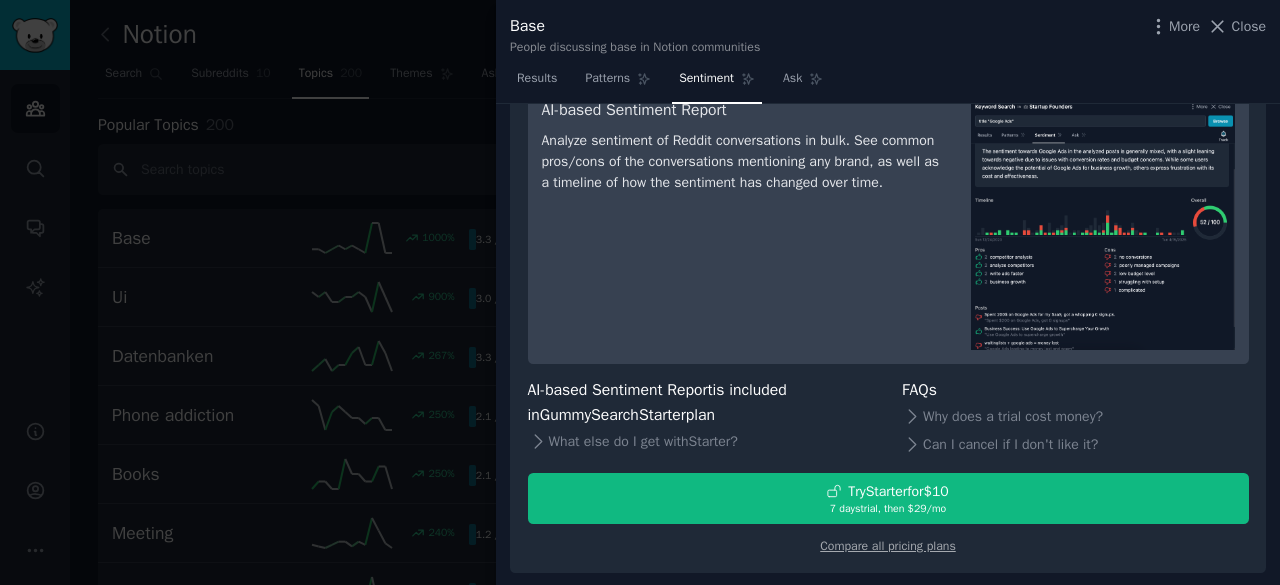 click on "AI-based Sentiment Report" at bounding box center [742, 110] 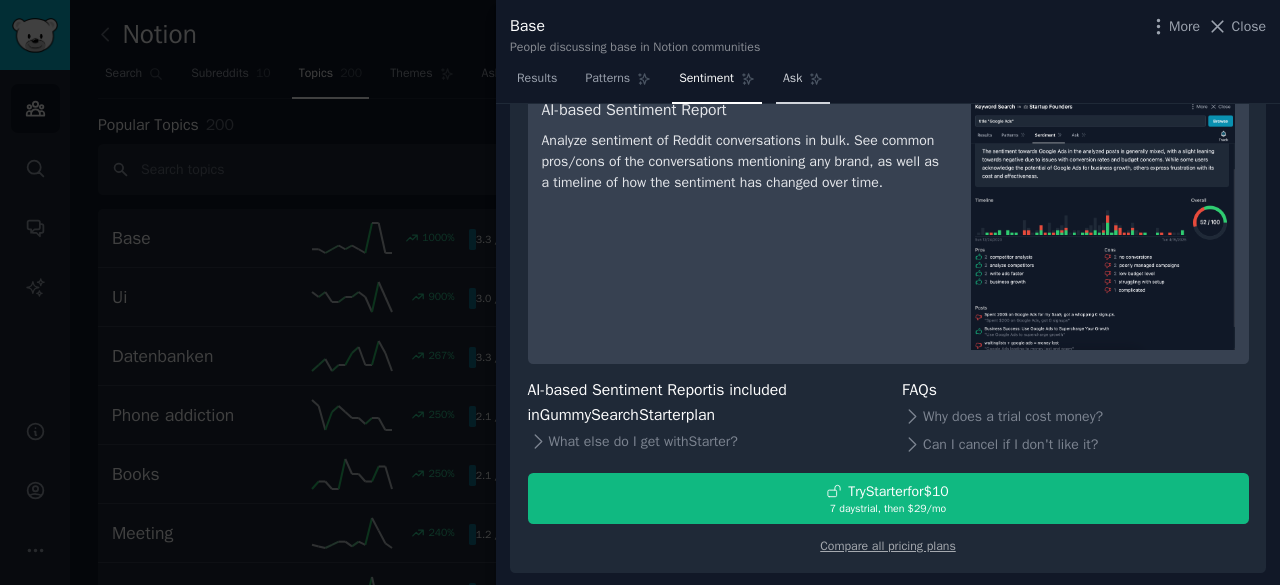 click on "Ask" at bounding box center (803, 83) 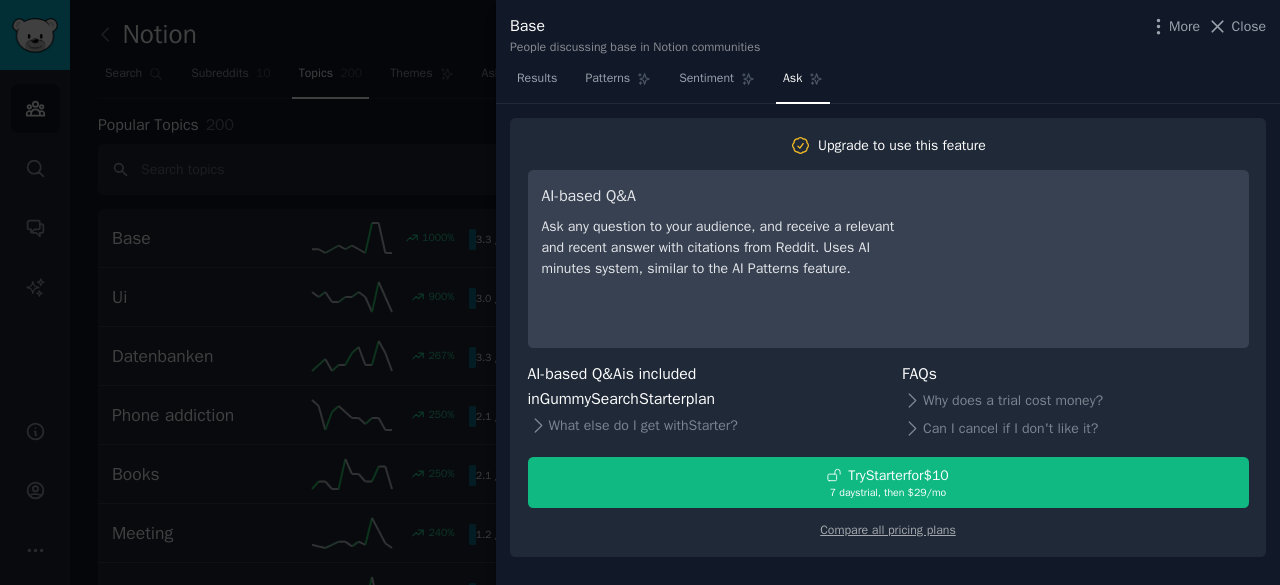 scroll, scrollTop: 0, scrollLeft: 0, axis: both 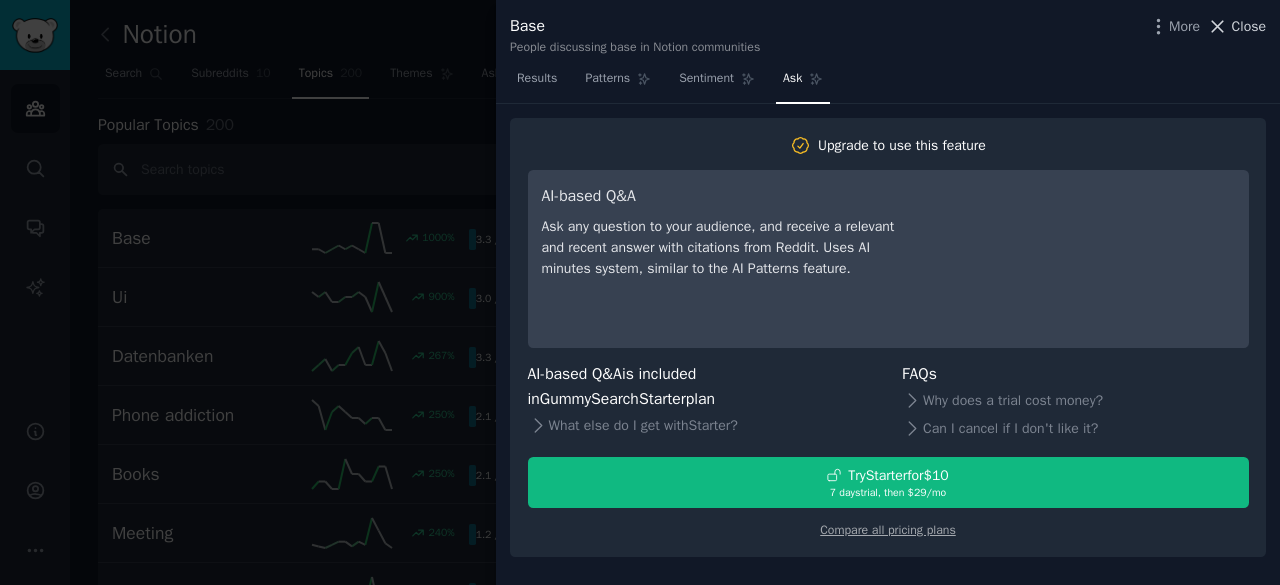 click on "Close" at bounding box center (1249, 26) 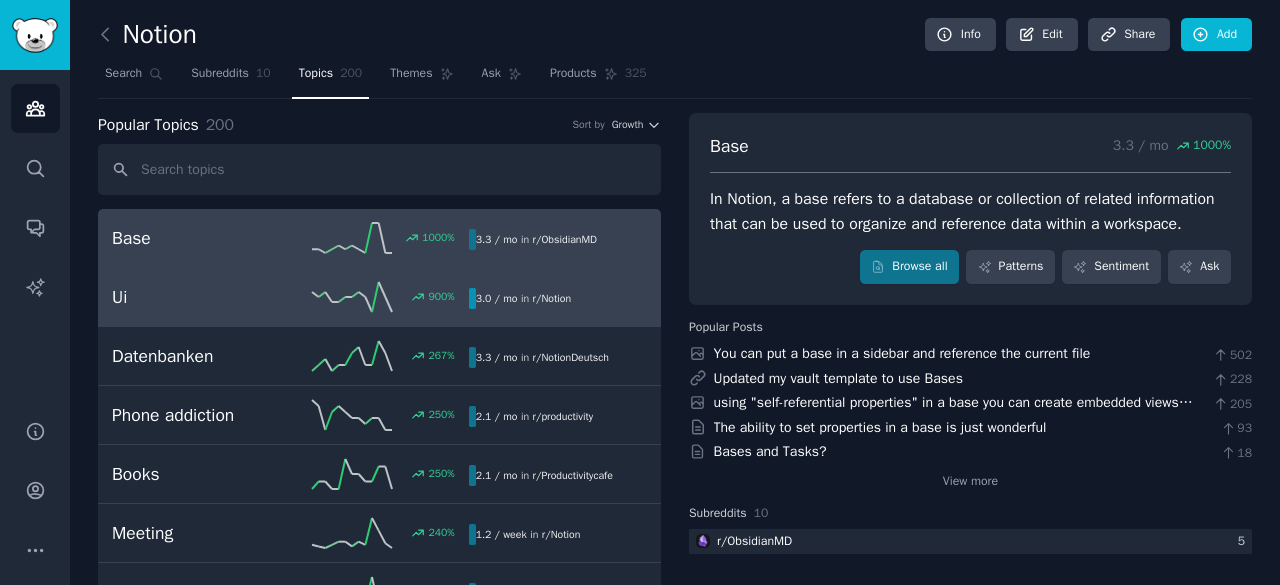 click 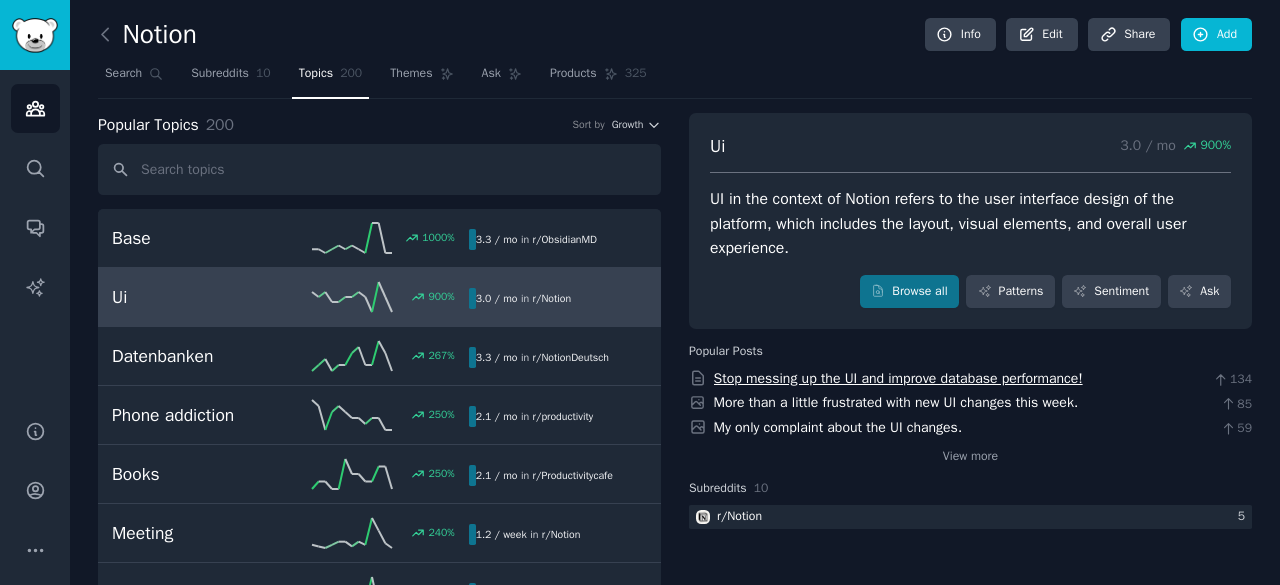 click on "Stop messing up the UI and improve database performance!" at bounding box center [898, 378] 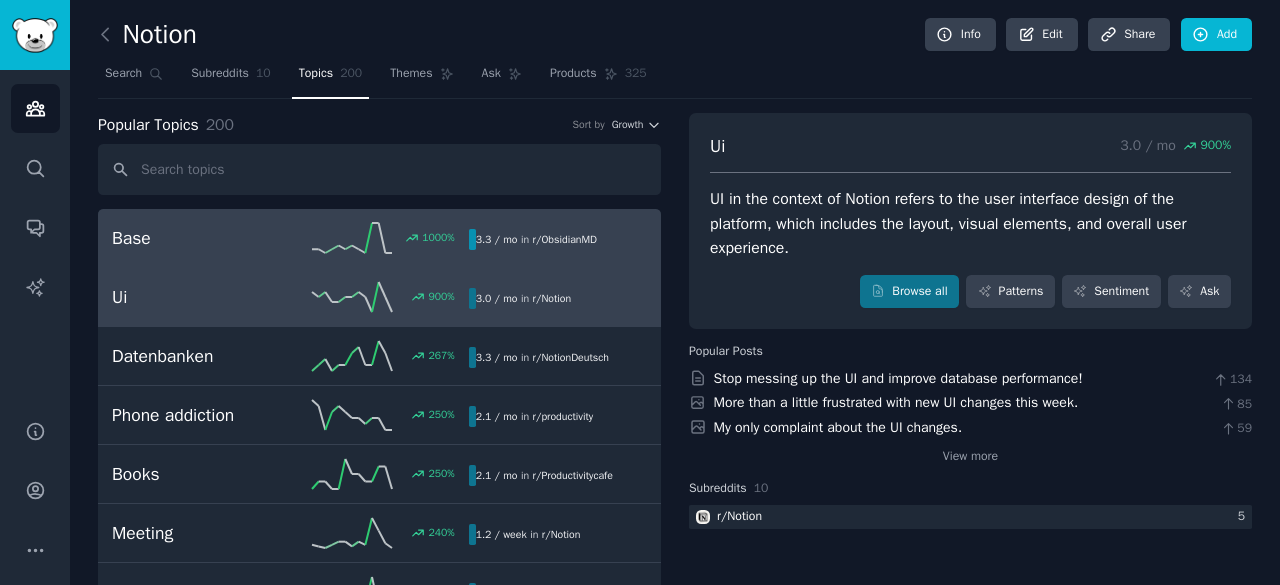 click on "1000 %" at bounding box center (379, 238) 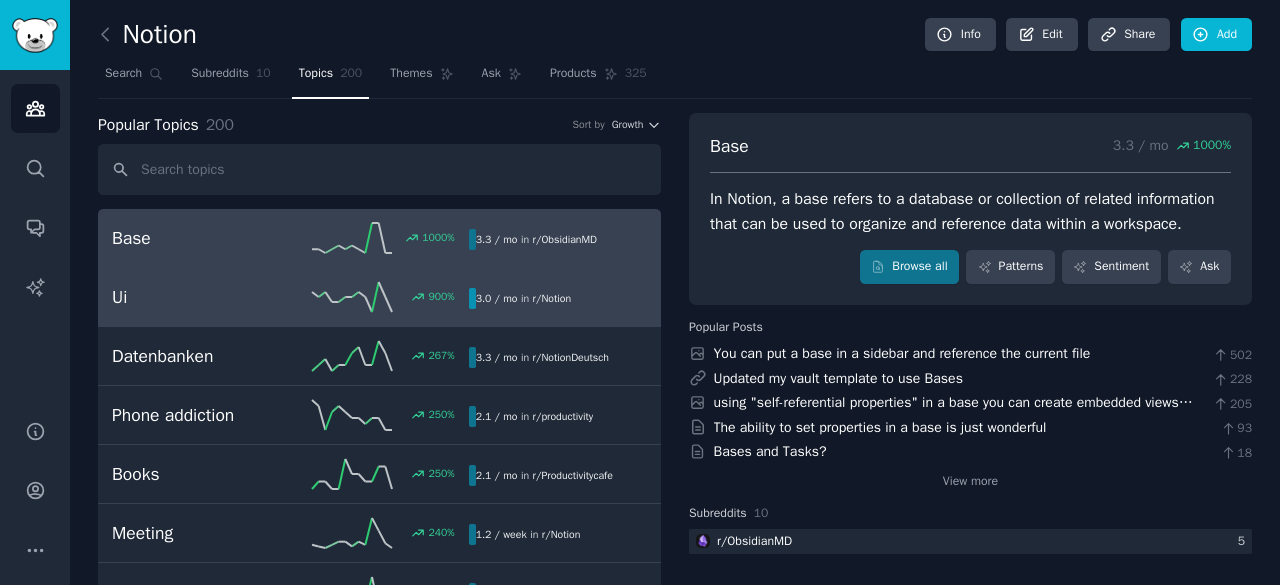 click on "900 %" at bounding box center (379, 297) 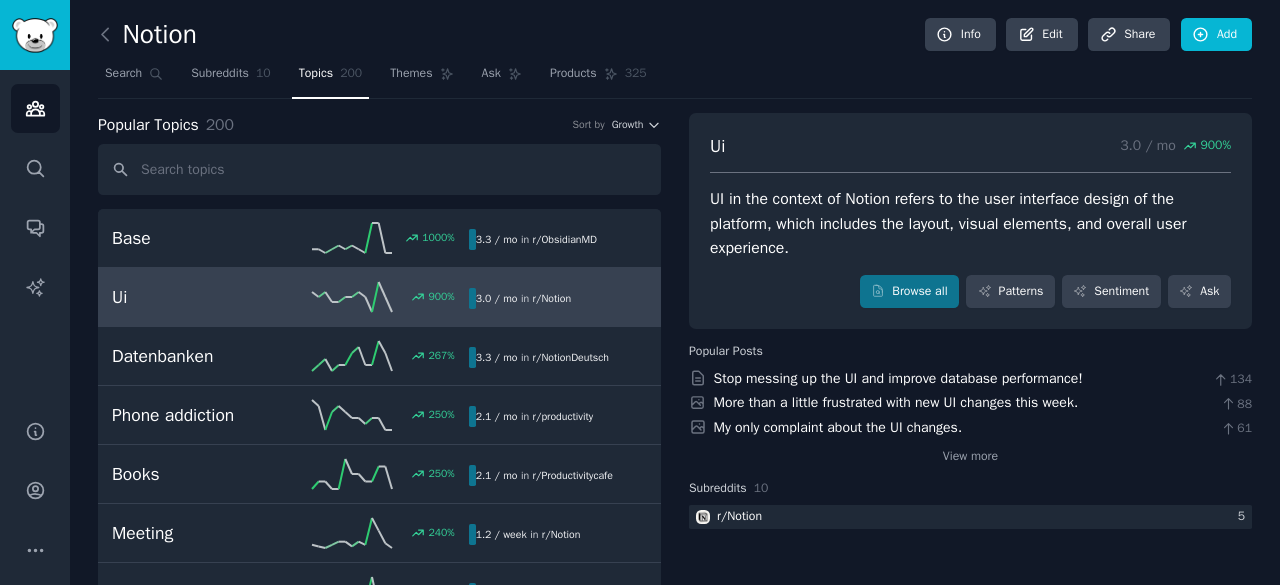 scroll, scrollTop: 58, scrollLeft: 0, axis: vertical 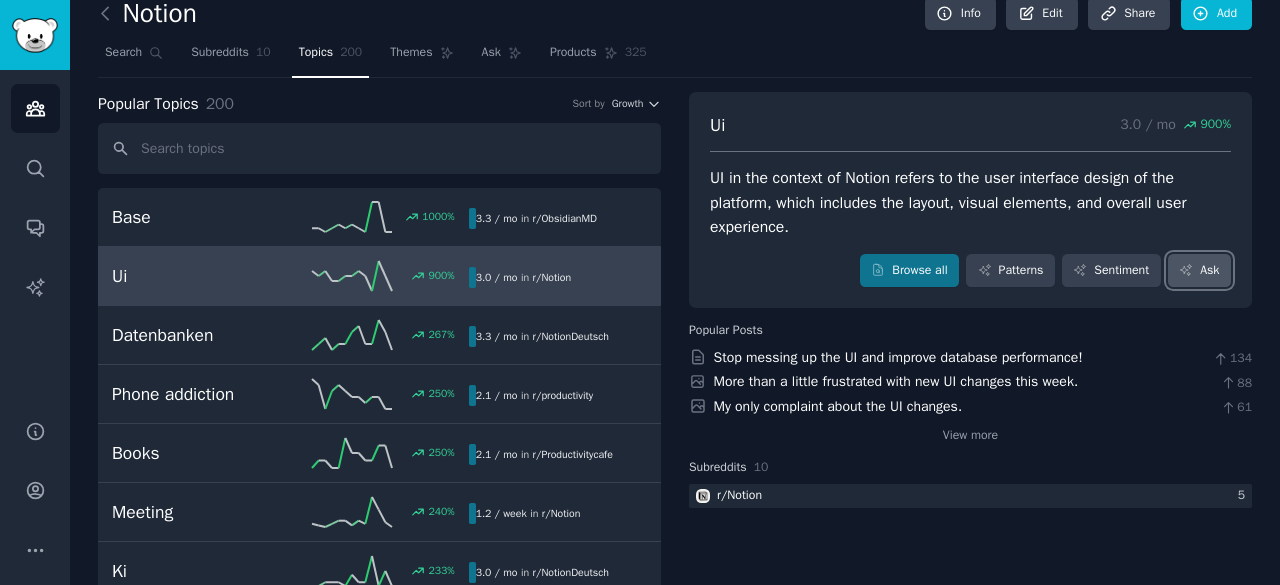 click 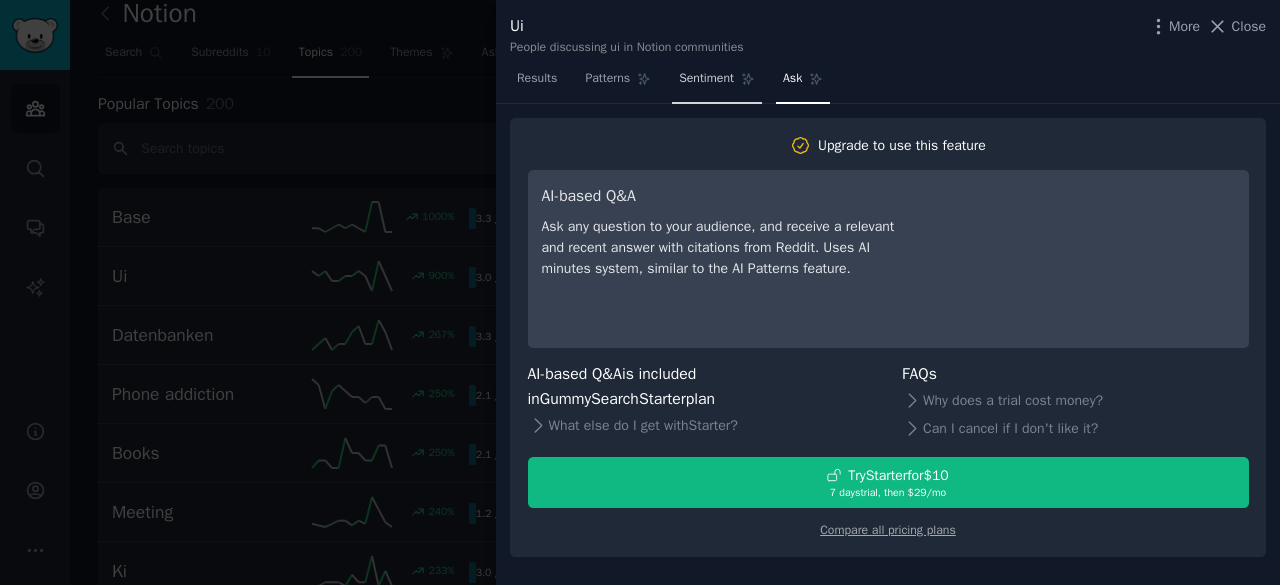 click on "Sentiment" at bounding box center (717, 83) 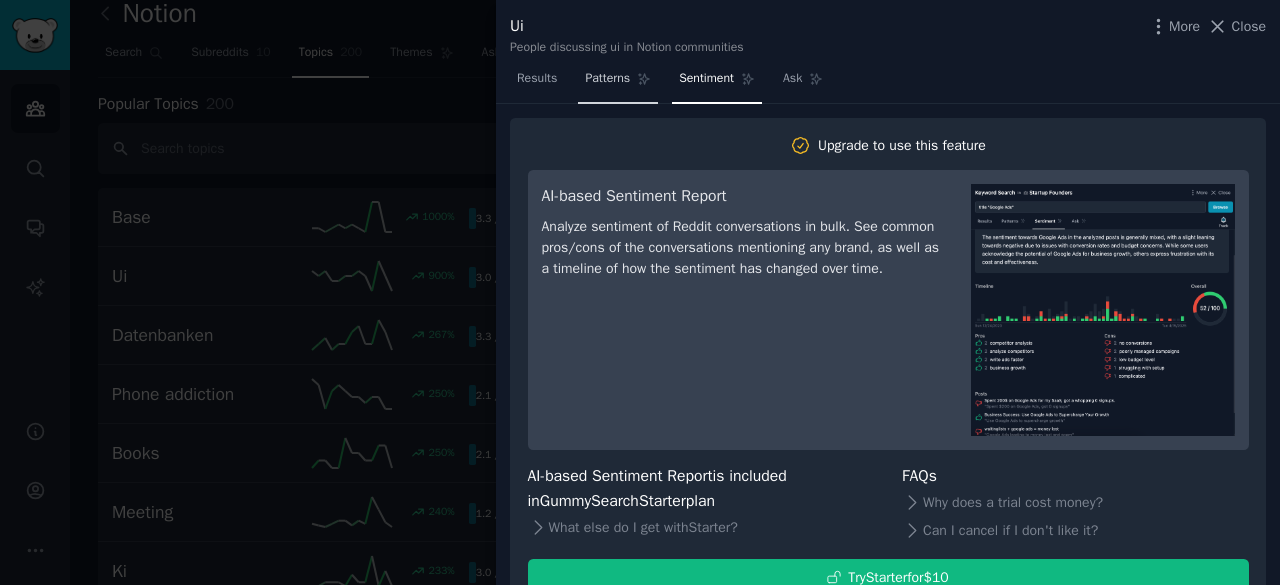 click on "Patterns" at bounding box center [607, 79] 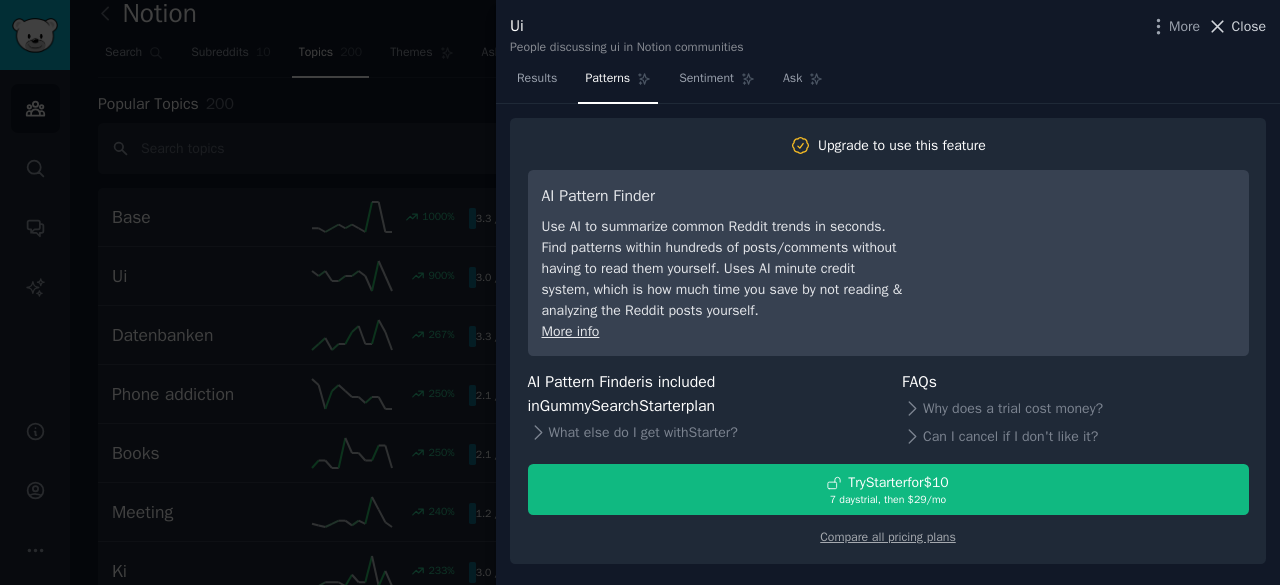 click 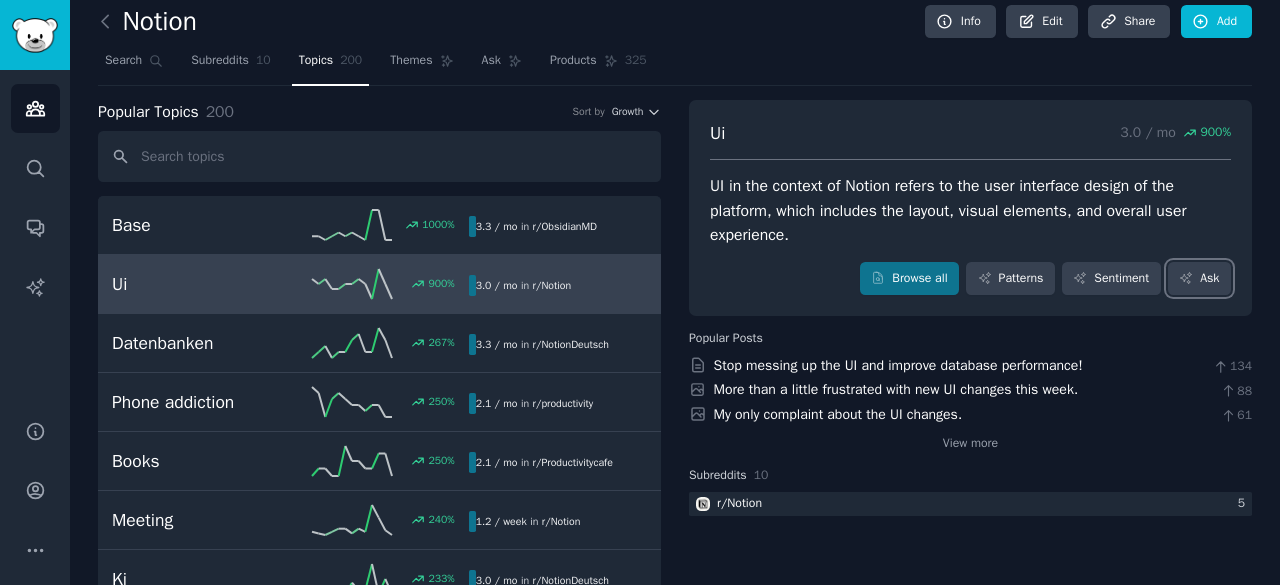 scroll, scrollTop: 14, scrollLeft: 0, axis: vertical 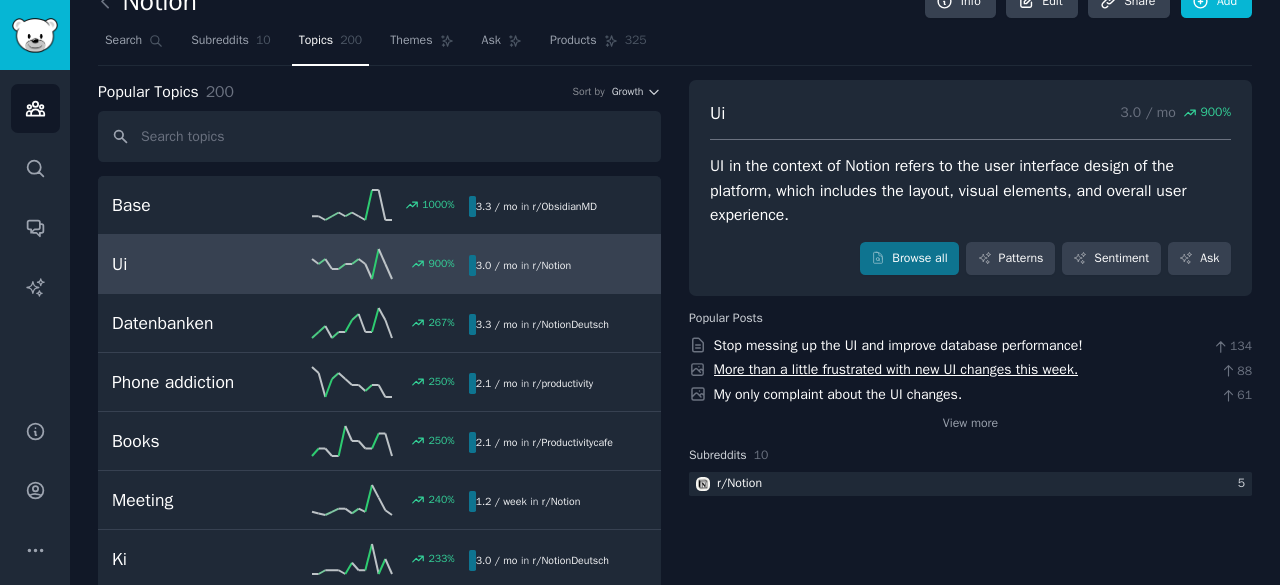 click on "More than a little frustrated with new UI changes this week." at bounding box center [896, 369] 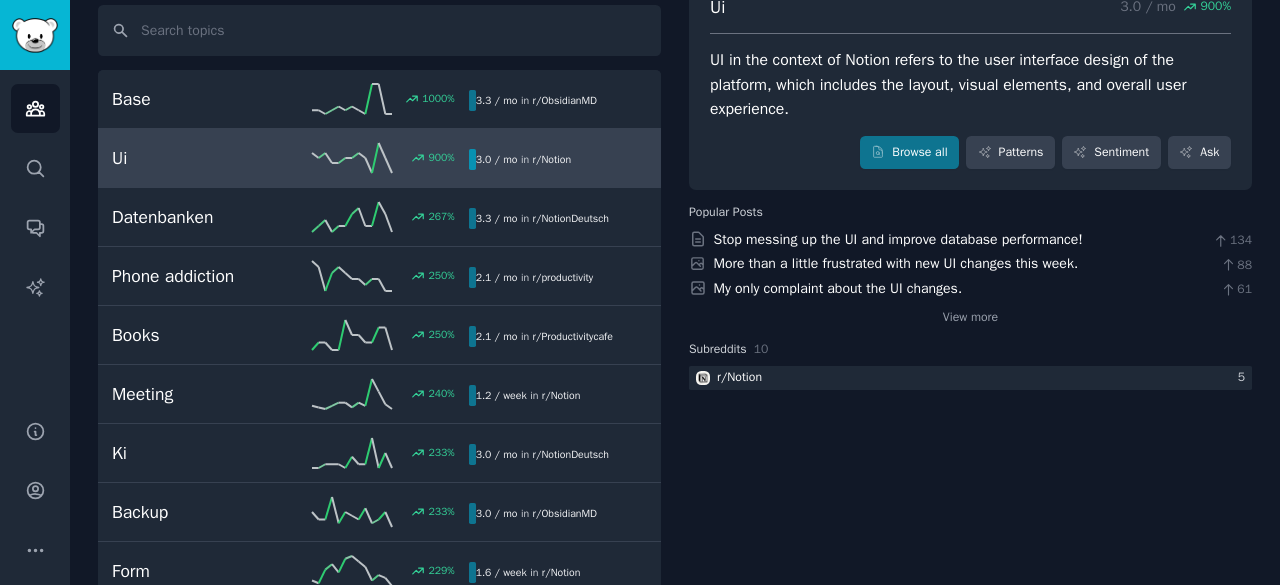 scroll, scrollTop: 143, scrollLeft: 0, axis: vertical 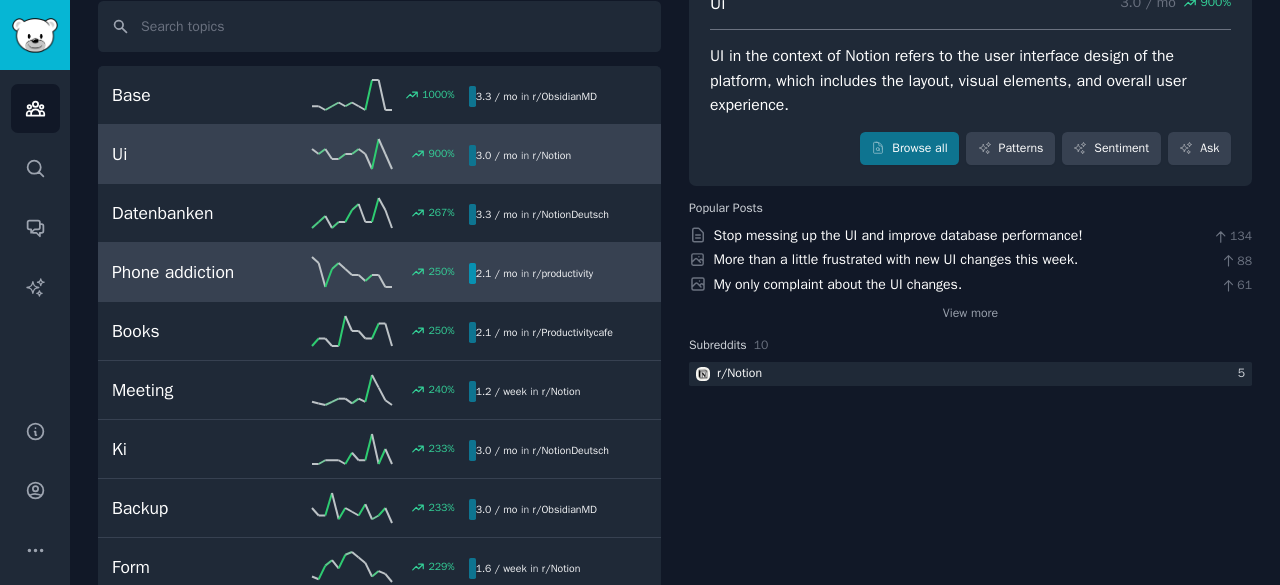 click on "Phone addiction 250 % 2.1 / mo in r/ productivity" at bounding box center (379, 272) 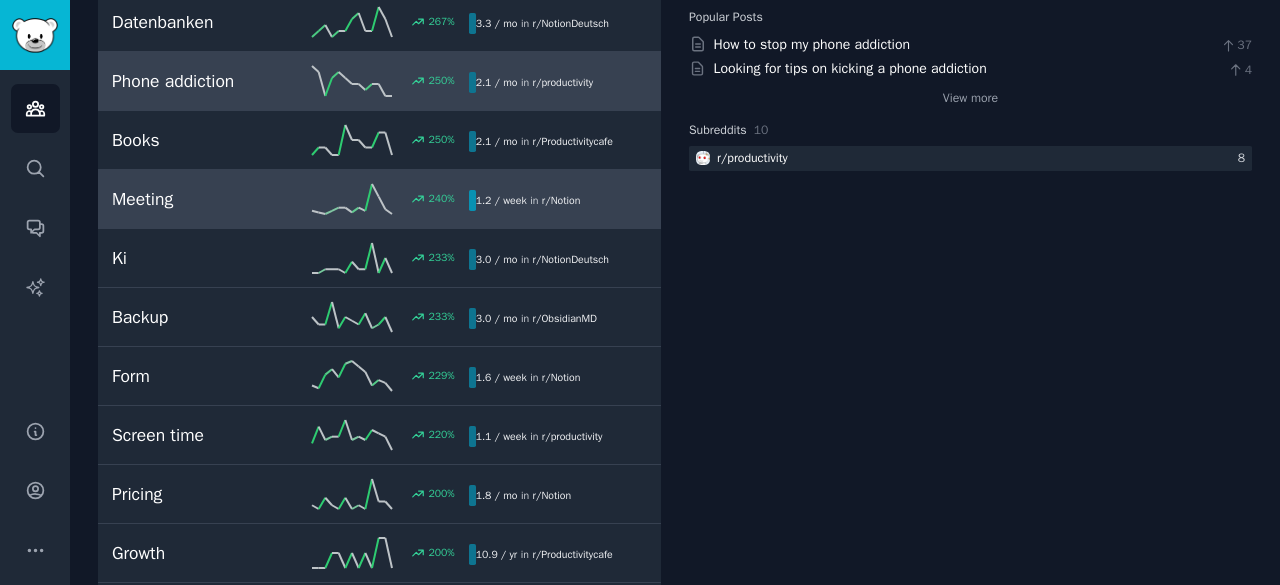 click on "Meeting 240 % 1.2 / week in r/ Notion" at bounding box center [379, 199] 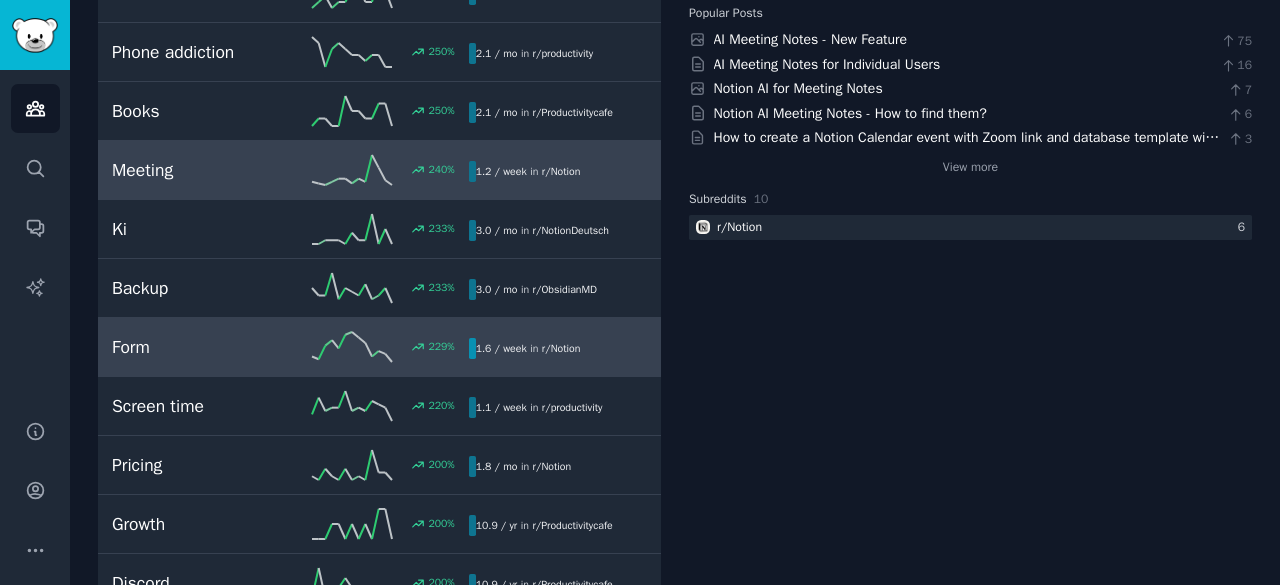 scroll, scrollTop: 365, scrollLeft: 0, axis: vertical 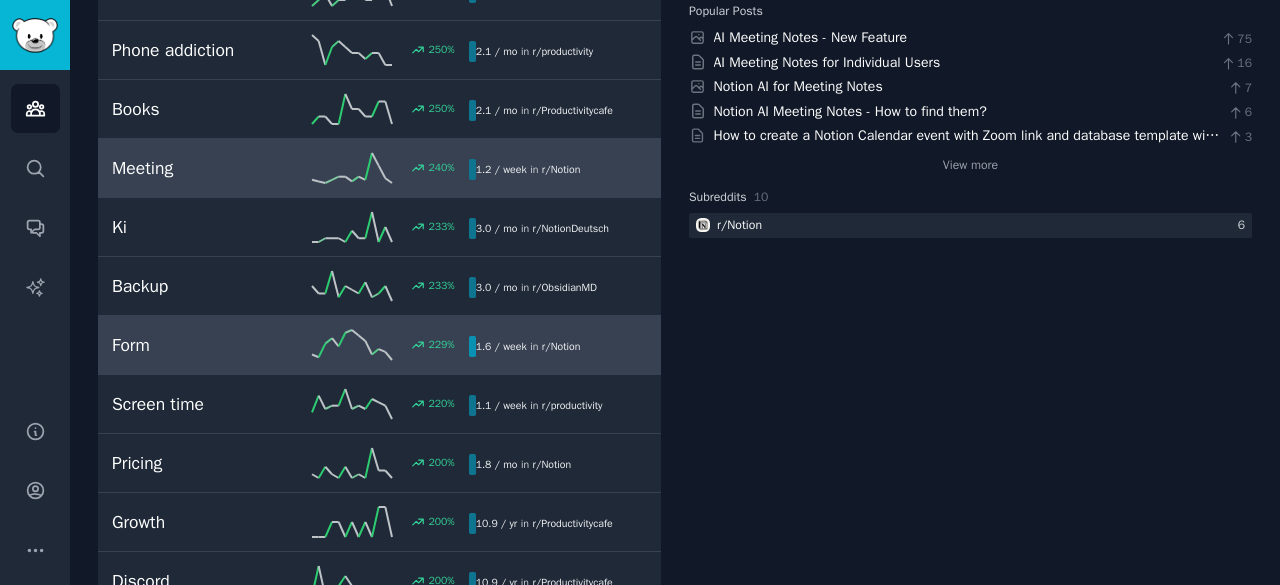 click on "Form" at bounding box center (201, 345) 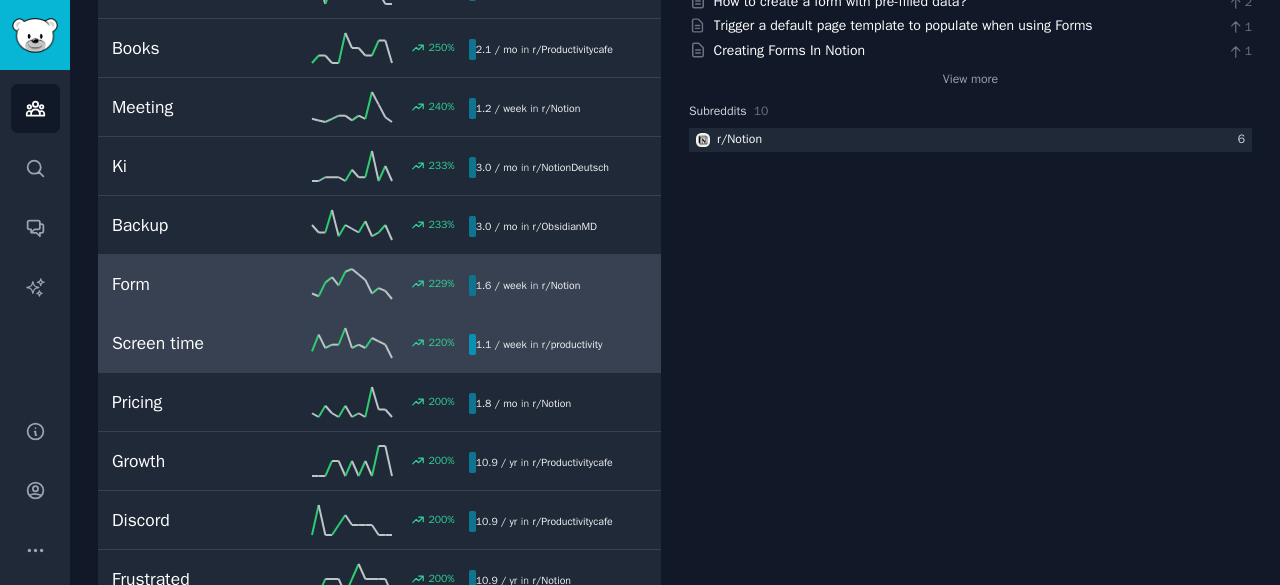 scroll, scrollTop: 427, scrollLeft: 0, axis: vertical 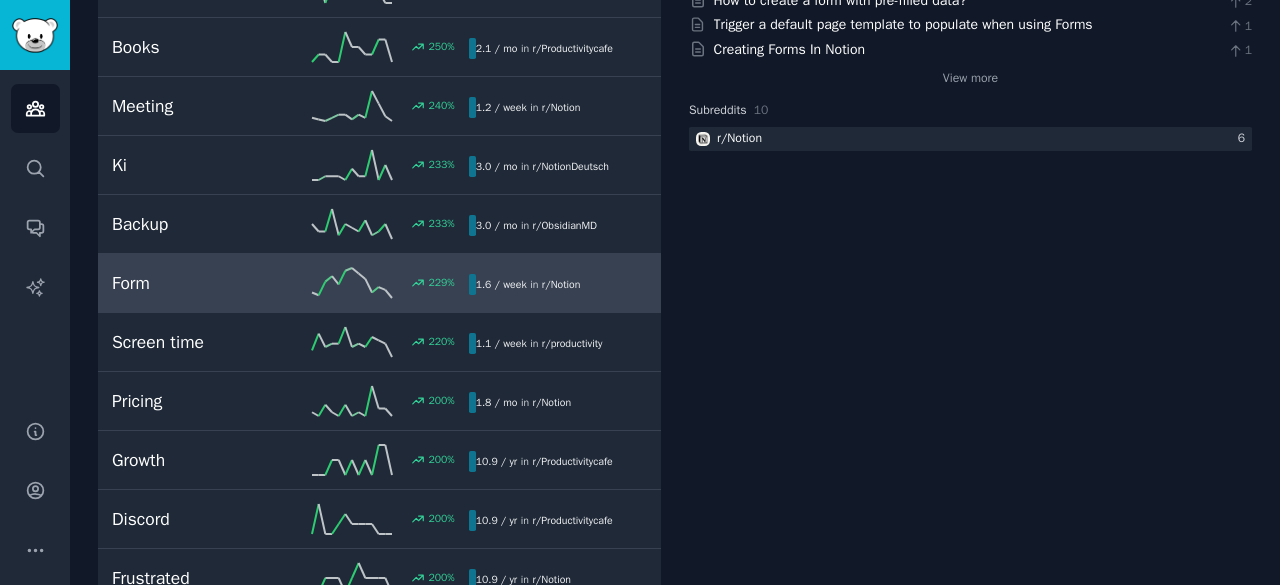 click on "Form 1.6 / week 229 % In the context of Notion, a form is a tool that allows users to input and submit data in a structured format, often used for data collection and organization within the platform. Browse all Patterns Sentiment Ask Popular Posts How do you use Buttons, Forms, and/or Automations to streamline your data entry? 14 Notion Formel 4 How to create a form with pre-filled data? 2 Trigger a default page template to populate when using Forms 1 Creating Forms In Notion 1 View more Subreddits 10  r/ Notion 6" at bounding box center [970, 5609] 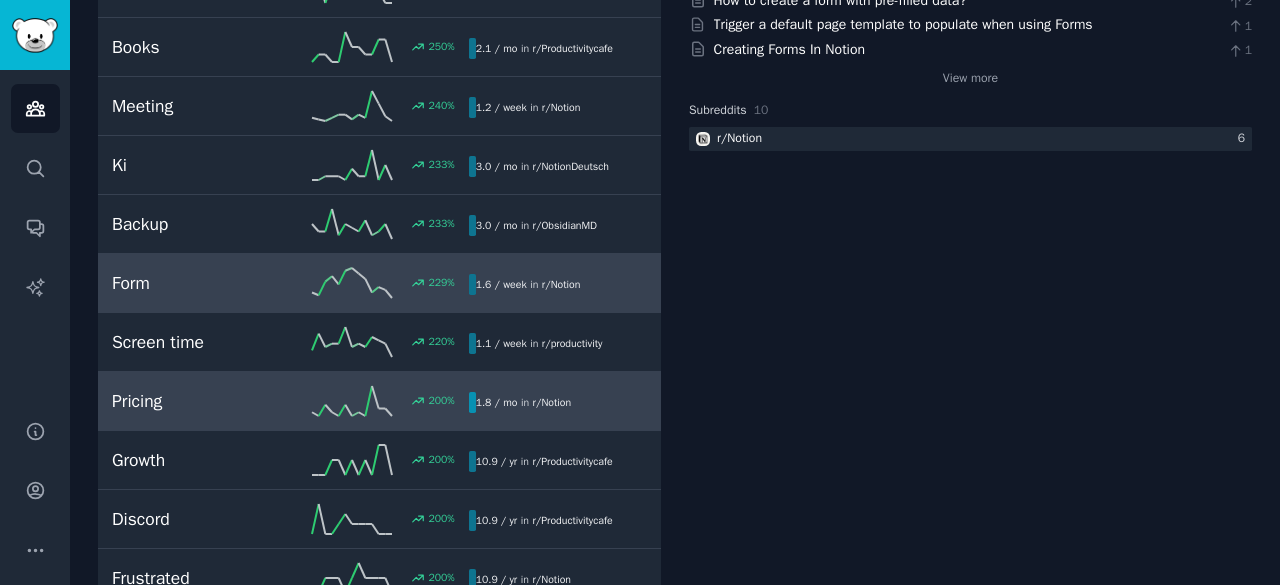 click 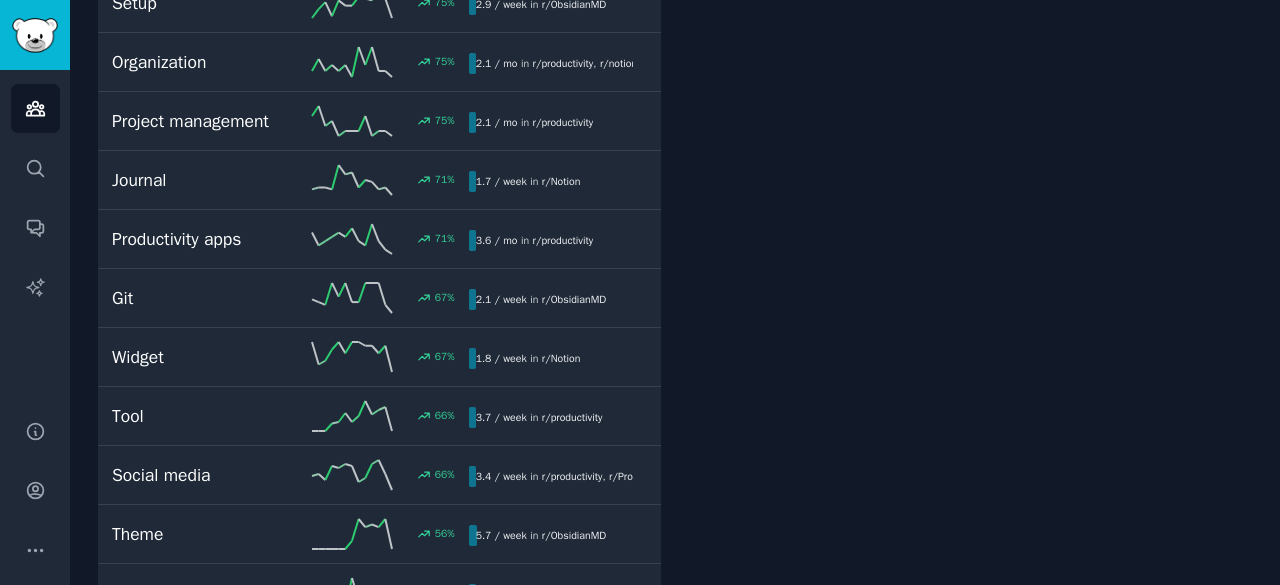 scroll, scrollTop: 2467, scrollLeft: 0, axis: vertical 